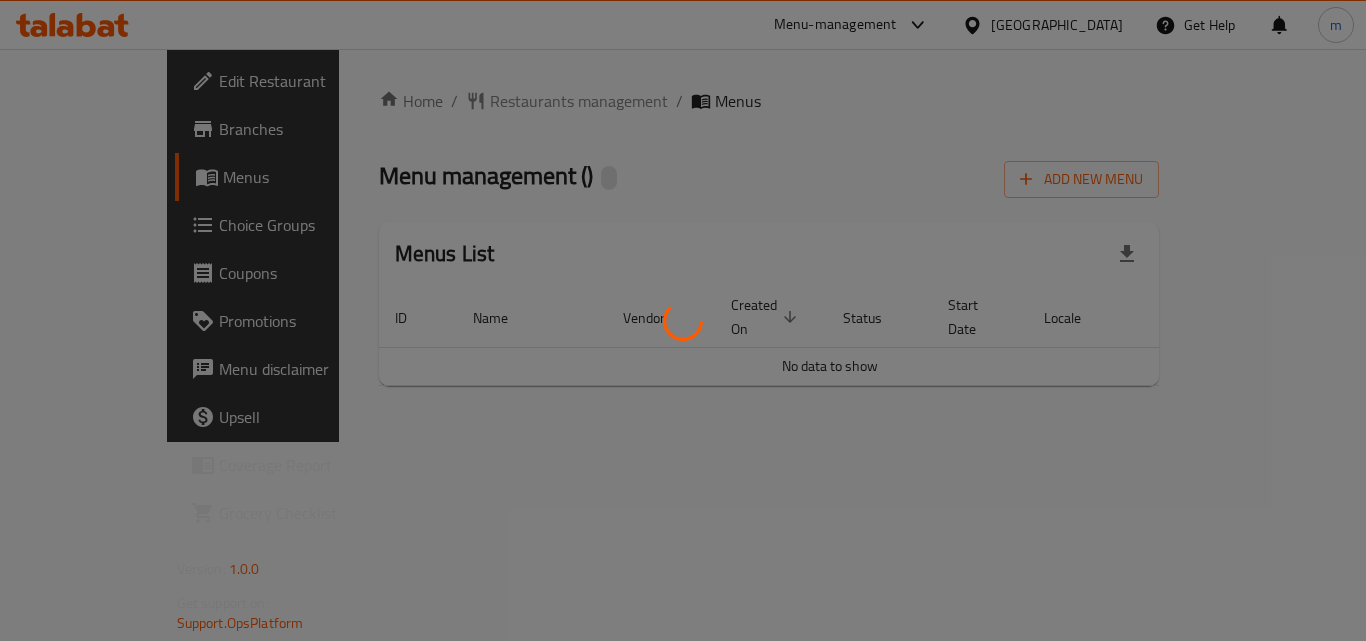 scroll, scrollTop: 0, scrollLeft: 0, axis: both 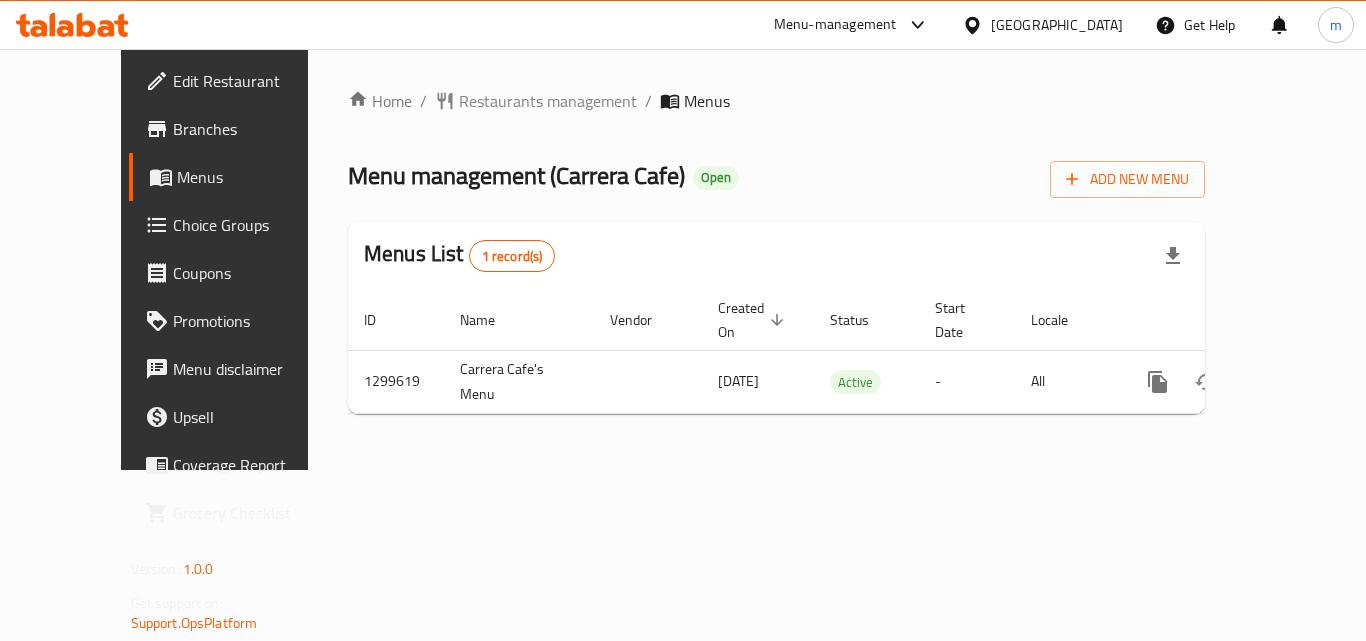 click 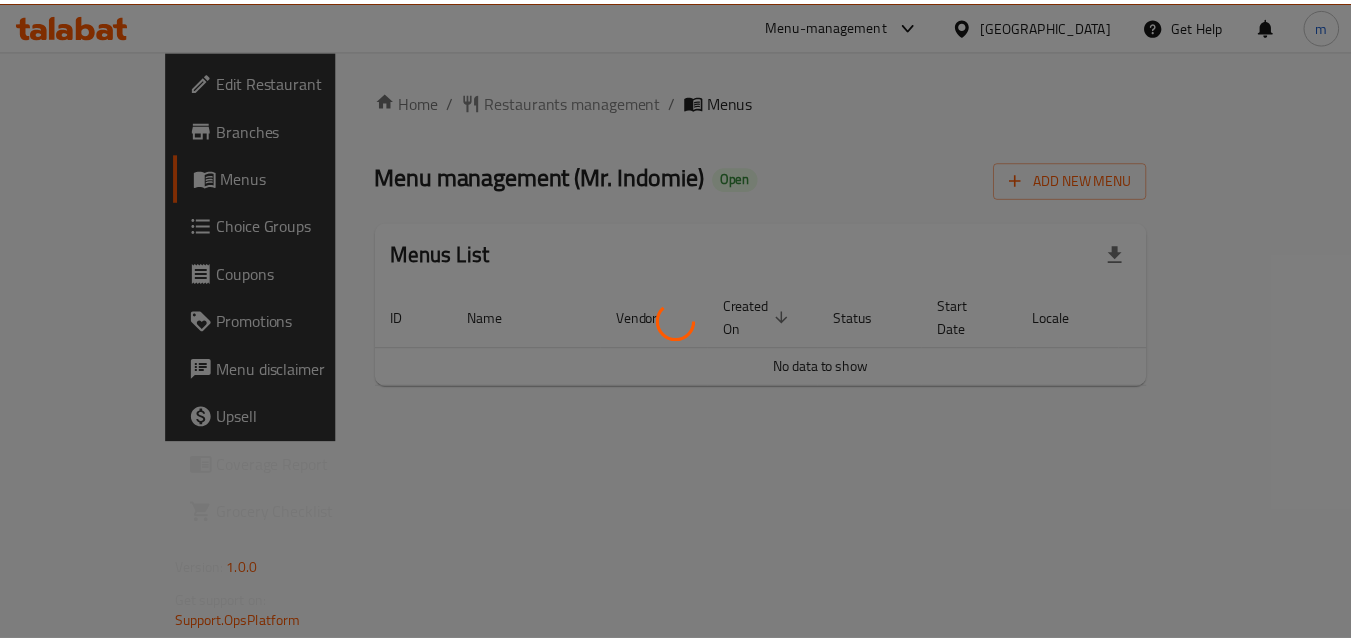 scroll, scrollTop: 0, scrollLeft: 0, axis: both 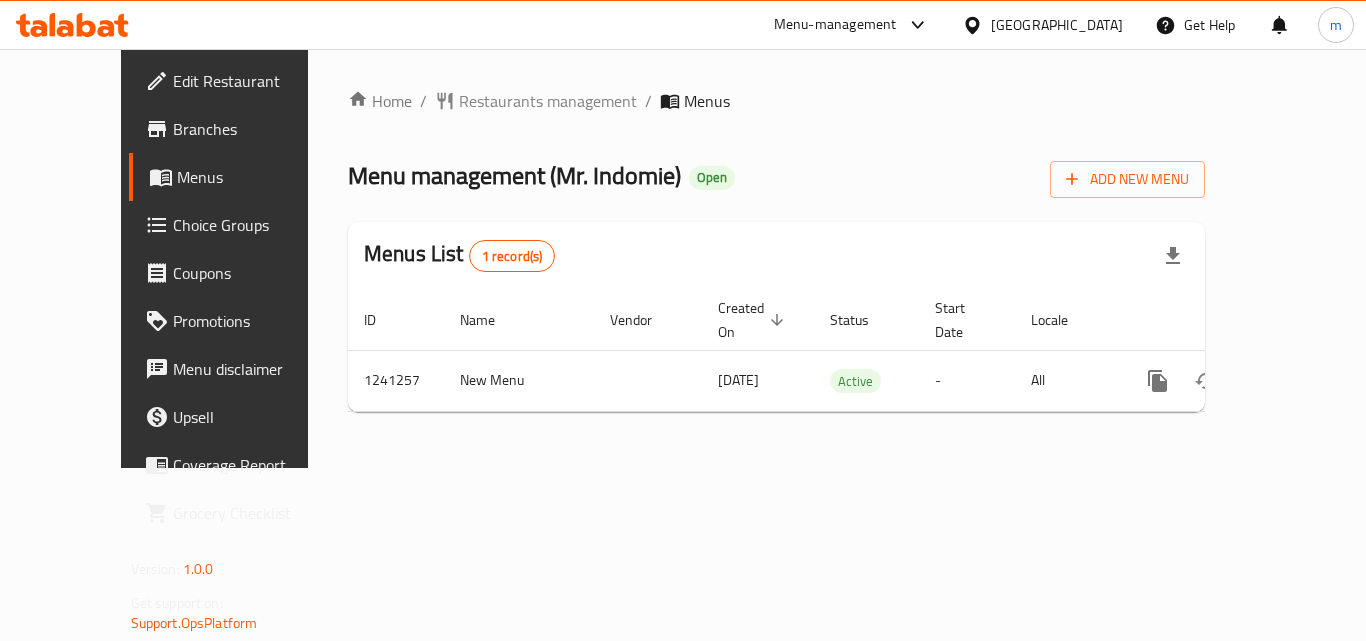 click on "Choice Groups" at bounding box center [253, 225] 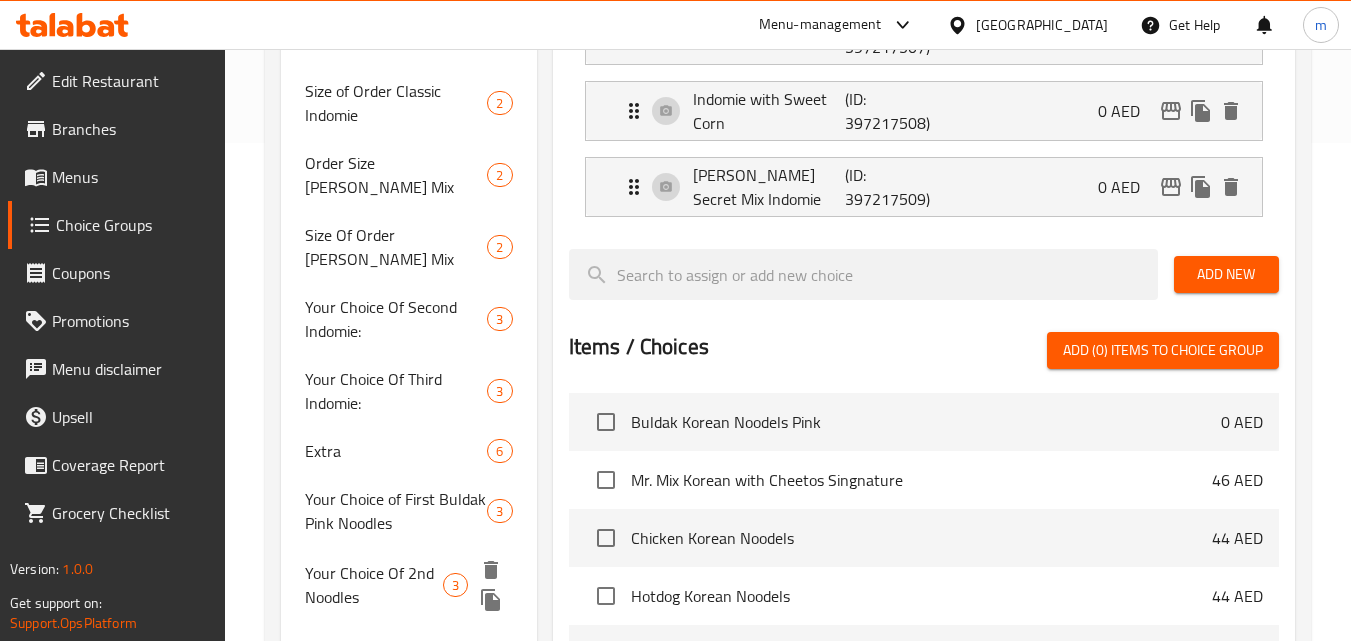 scroll, scrollTop: 547, scrollLeft: 0, axis: vertical 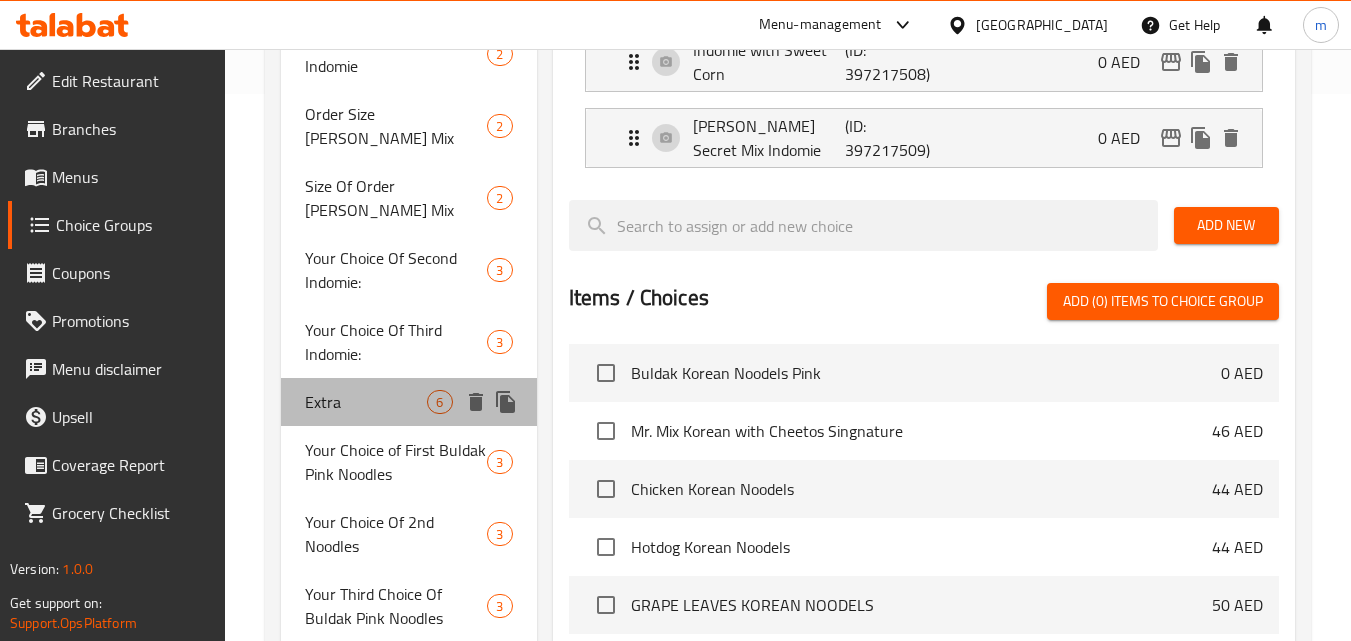 click on "Extra" at bounding box center [366, 402] 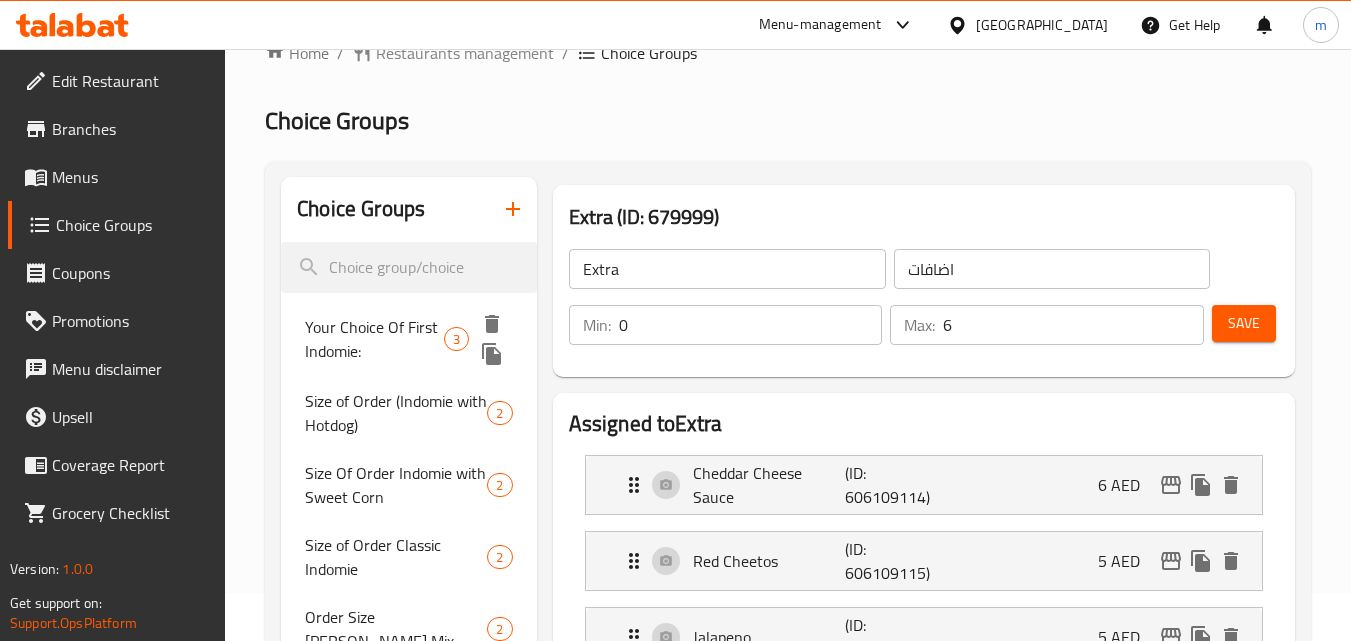 scroll, scrollTop: 47, scrollLeft: 0, axis: vertical 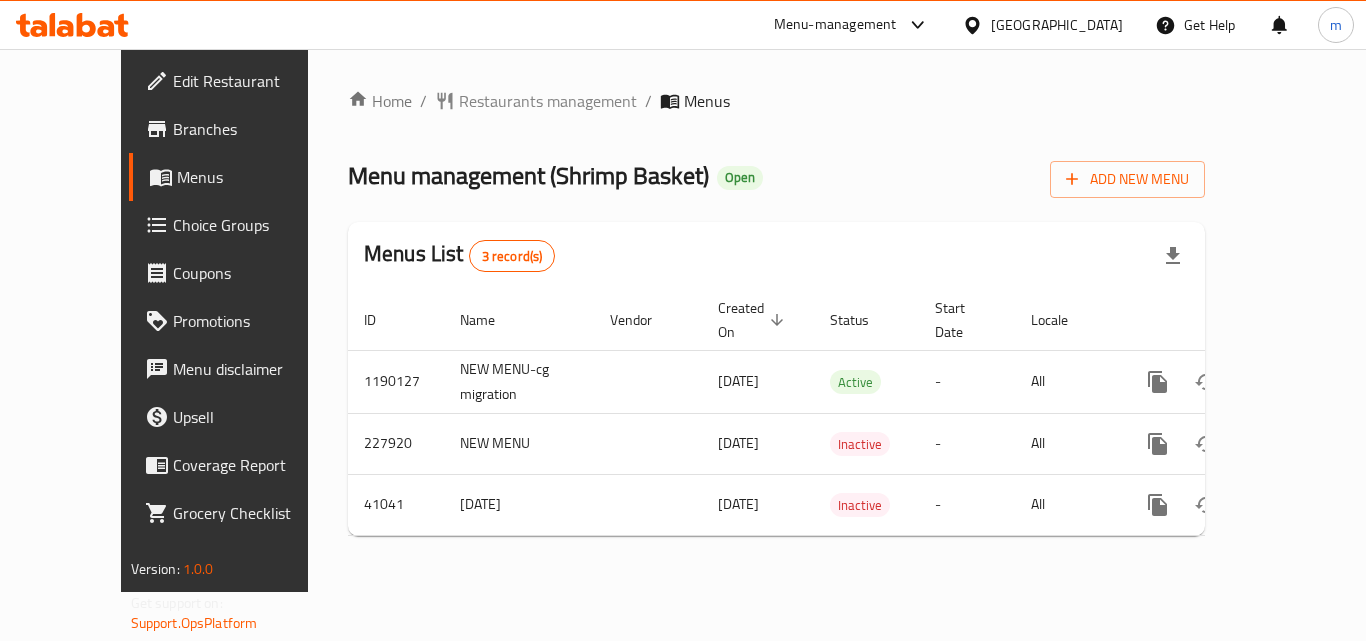 click at bounding box center (72, 25) 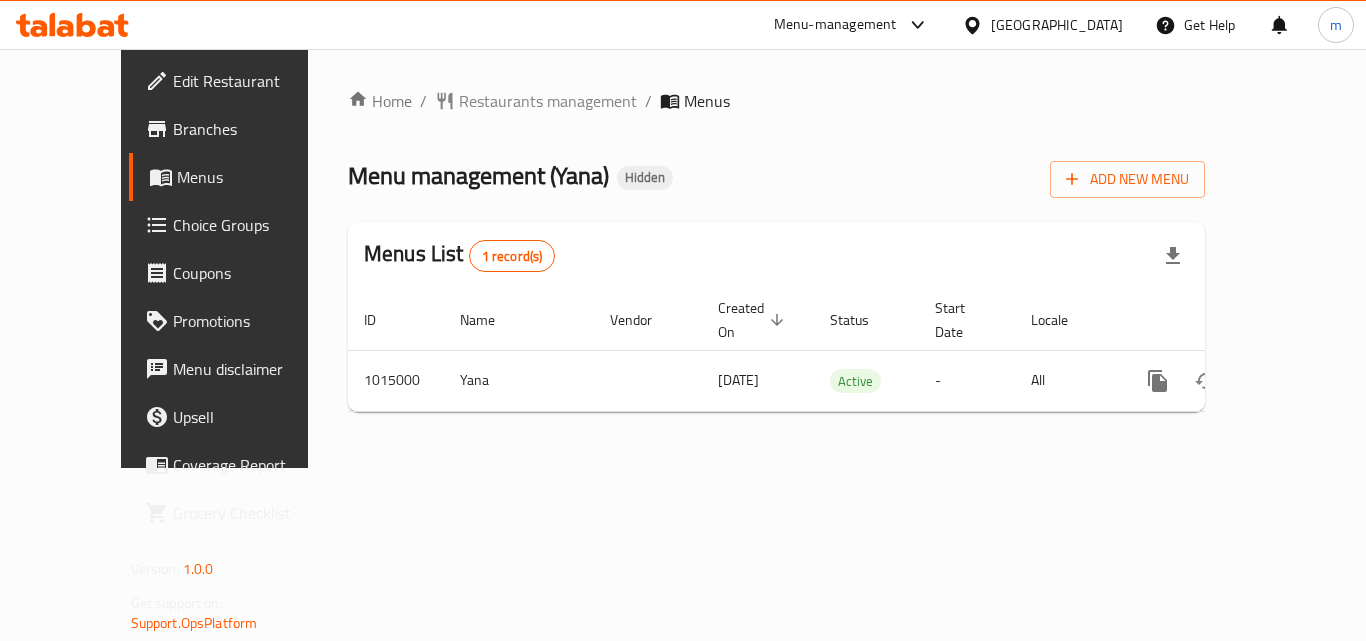 scroll, scrollTop: 0, scrollLeft: 0, axis: both 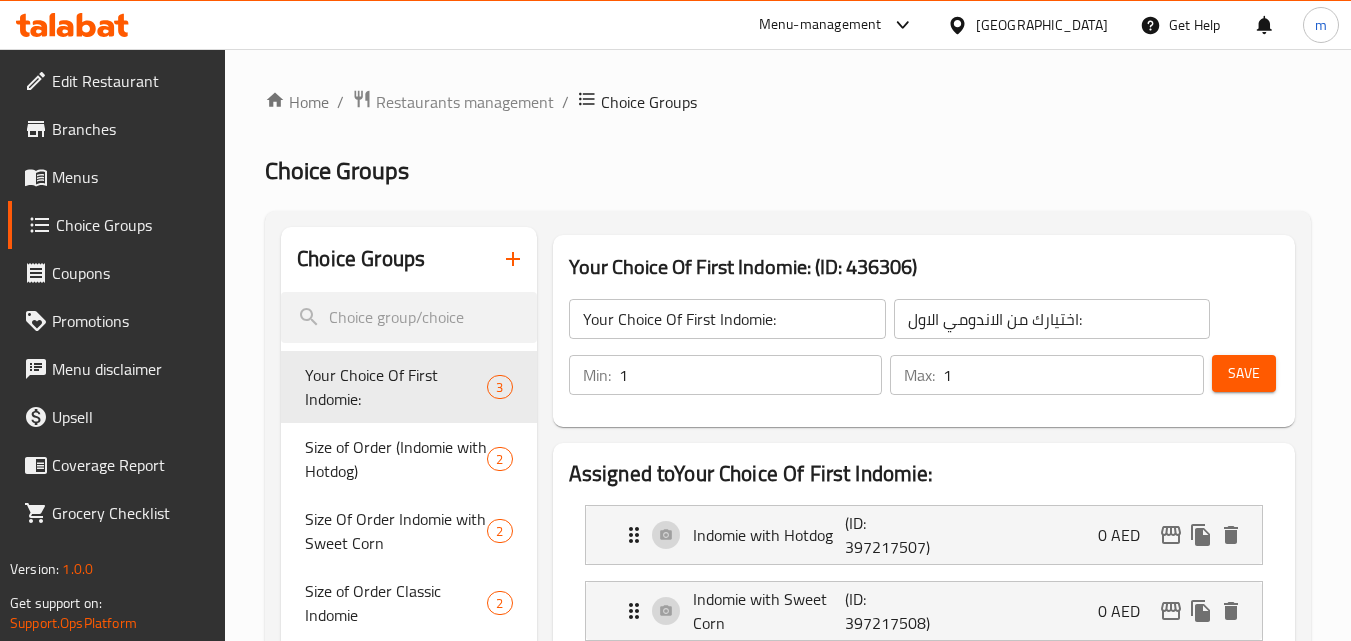 click 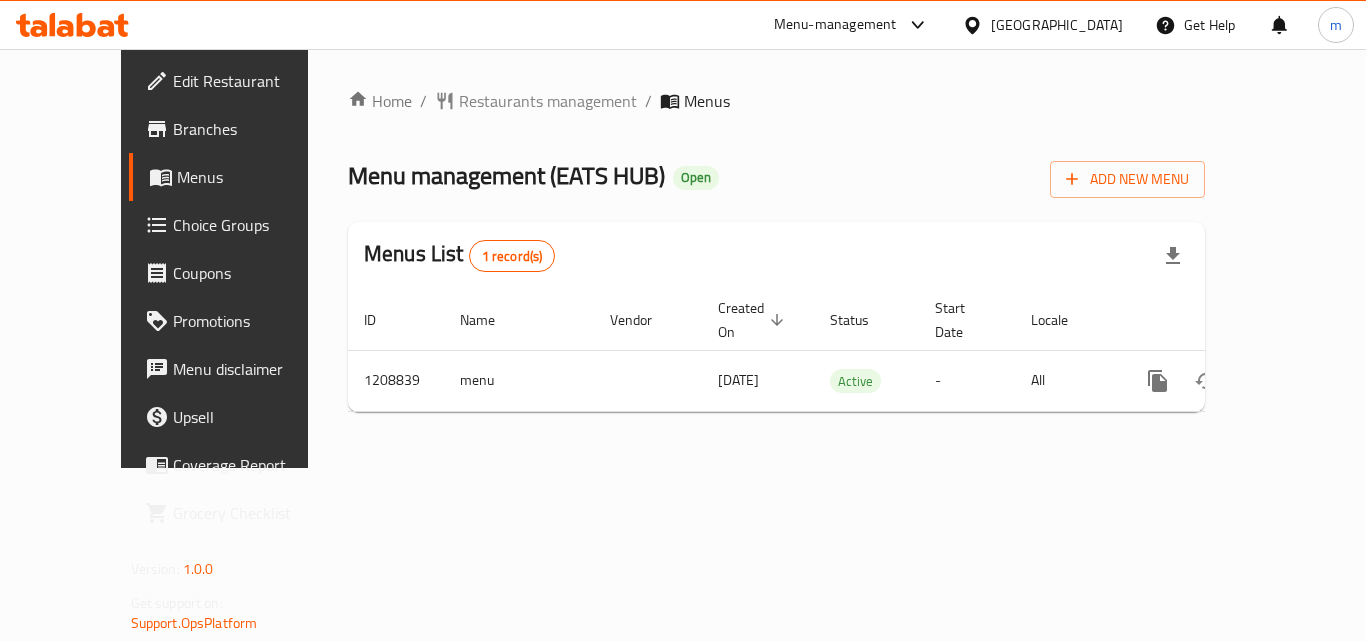 scroll, scrollTop: 0, scrollLeft: 0, axis: both 